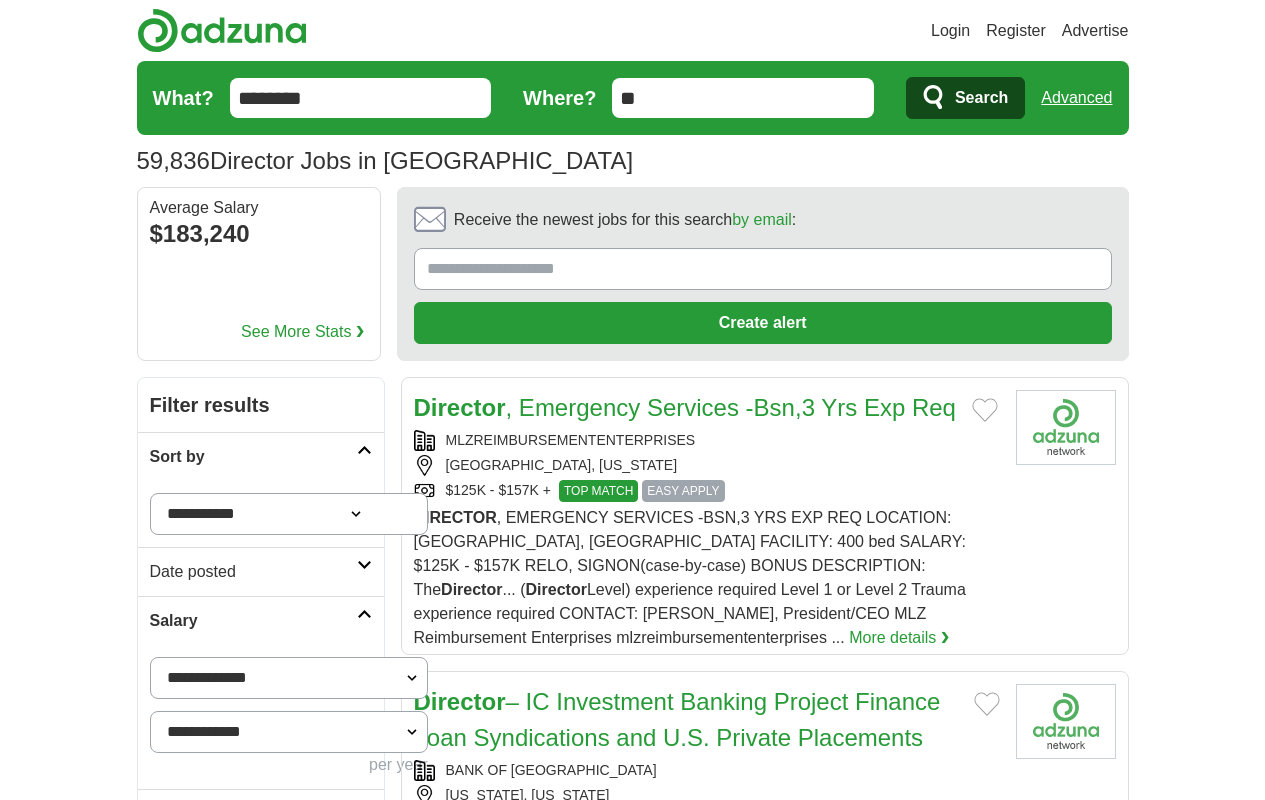 scroll, scrollTop: 0, scrollLeft: 0, axis: both 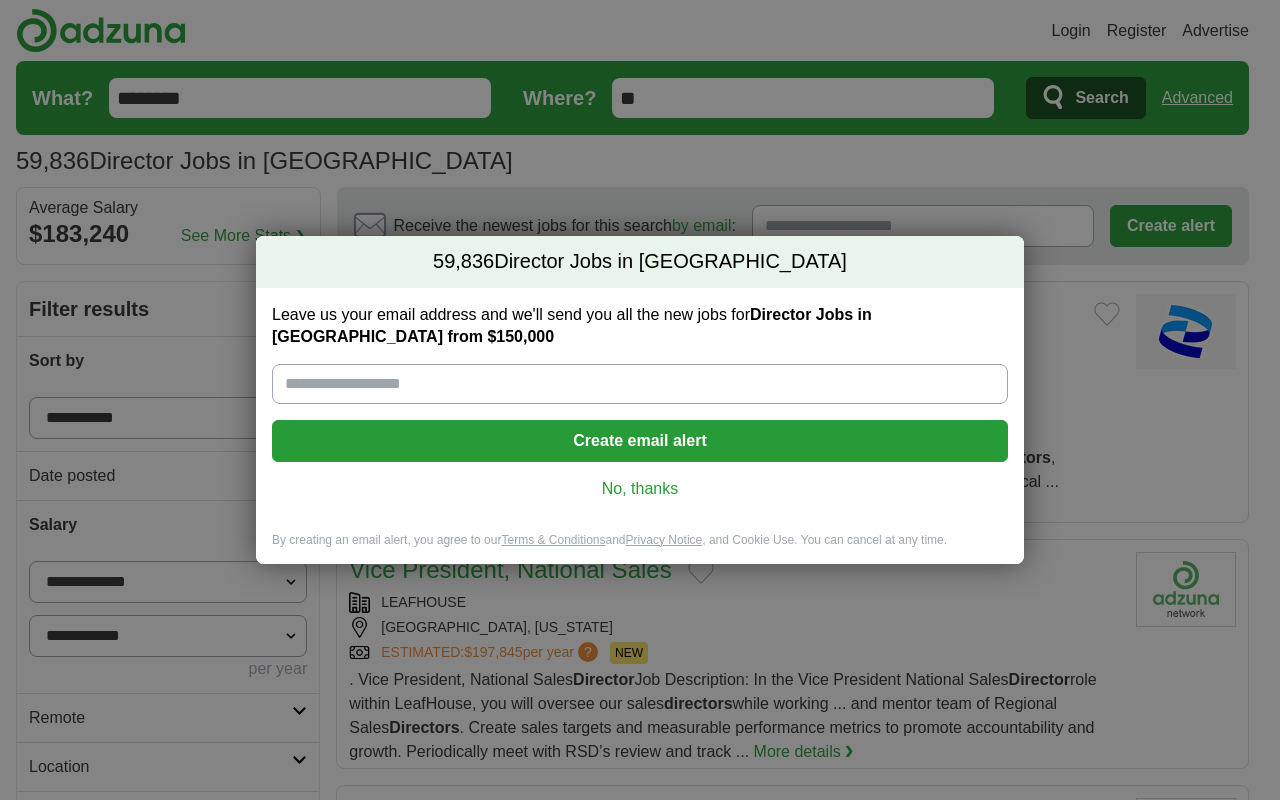 click on "next ❯" 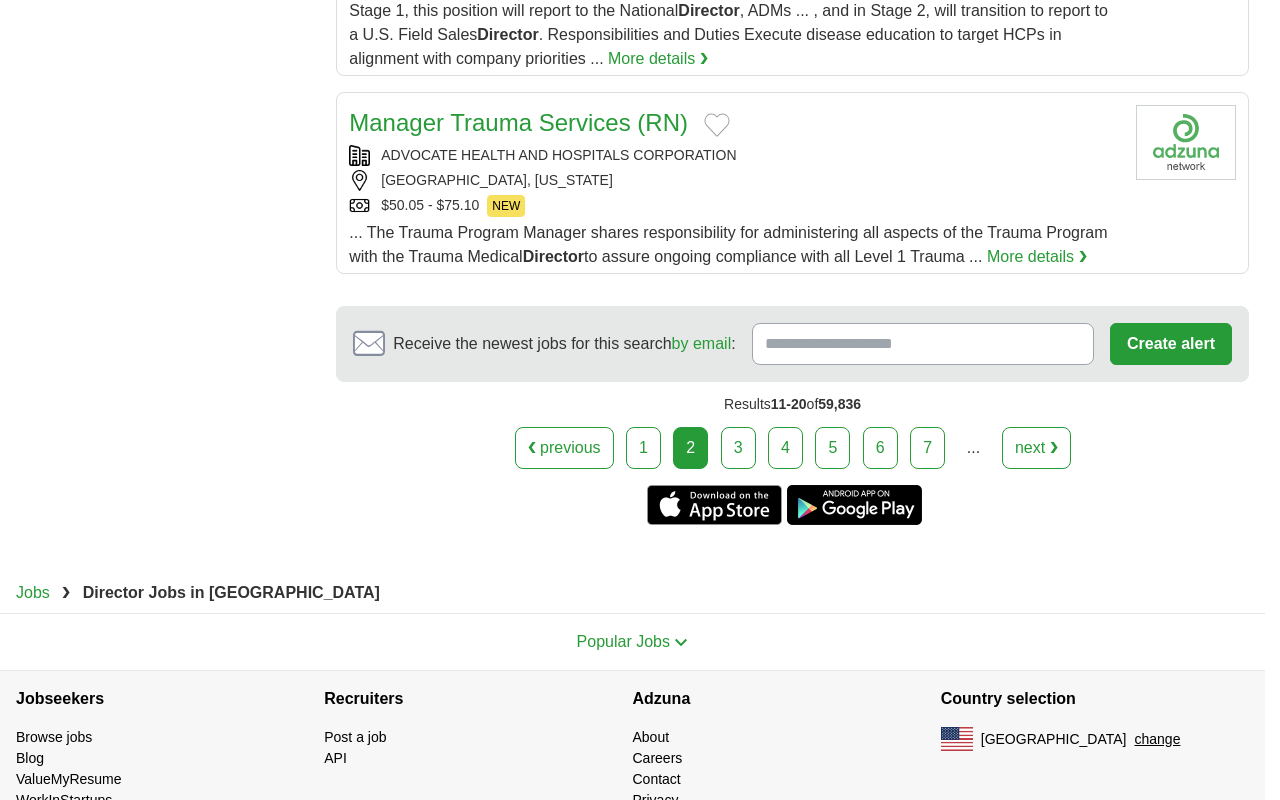 scroll, scrollTop: 0, scrollLeft: 0, axis: both 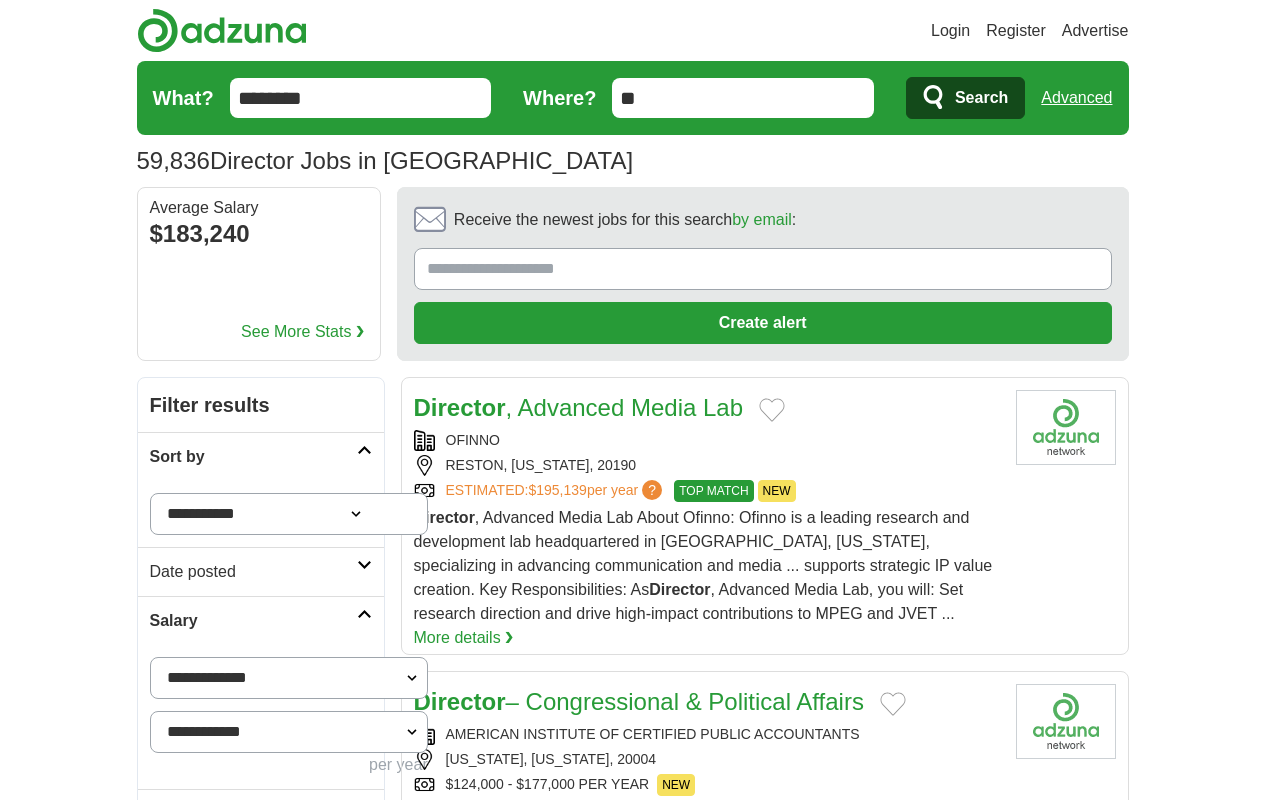 click on "next ❯" at bounding box center [1008, 3540] 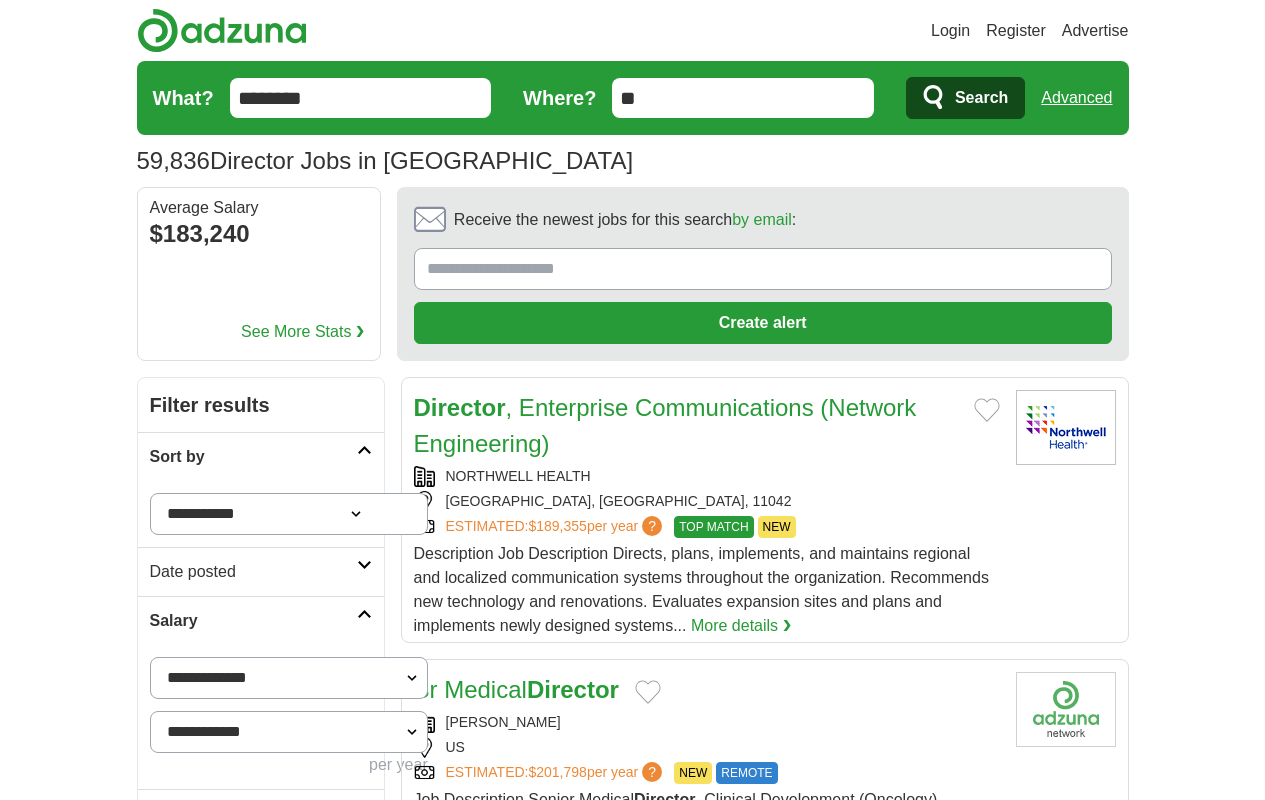scroll, scrollTop: 2550, scrollLeft: 0, axis: vertical 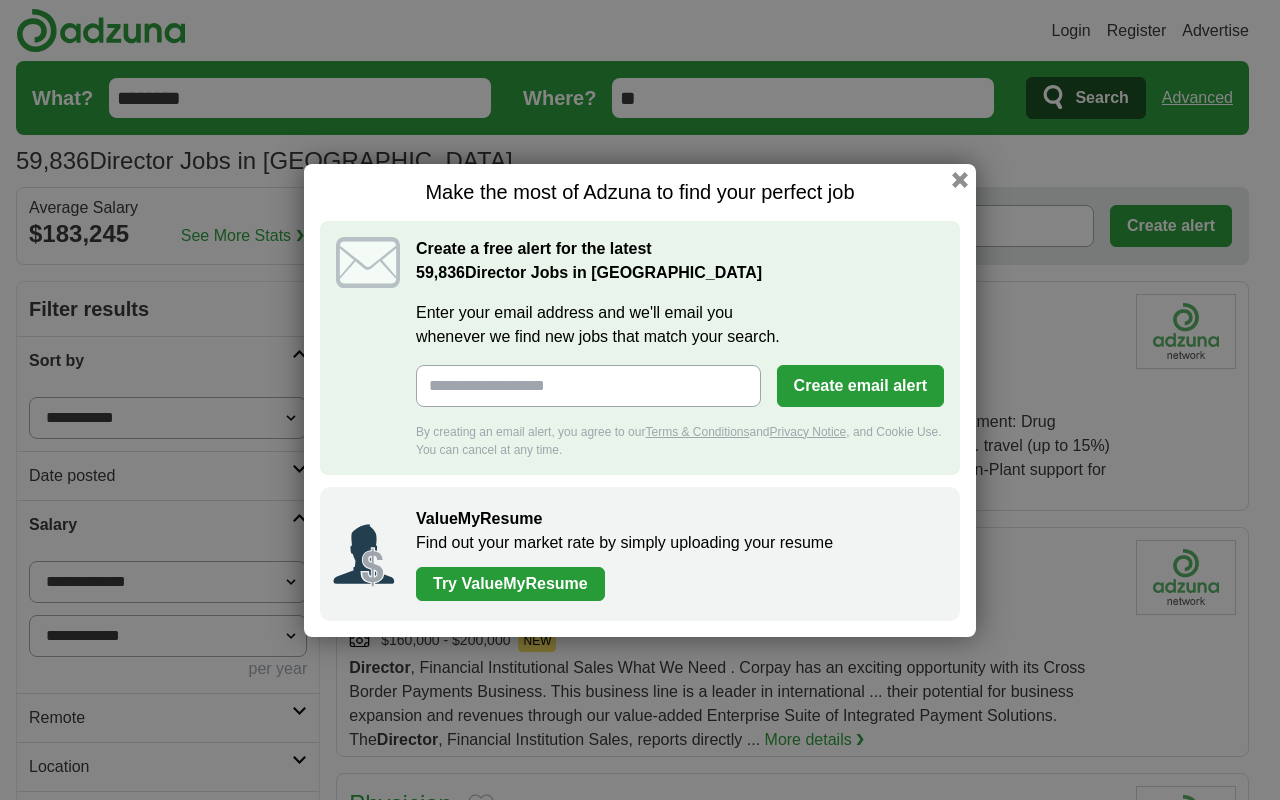 click on "next ❯" at bounding box center (1060, 3022) 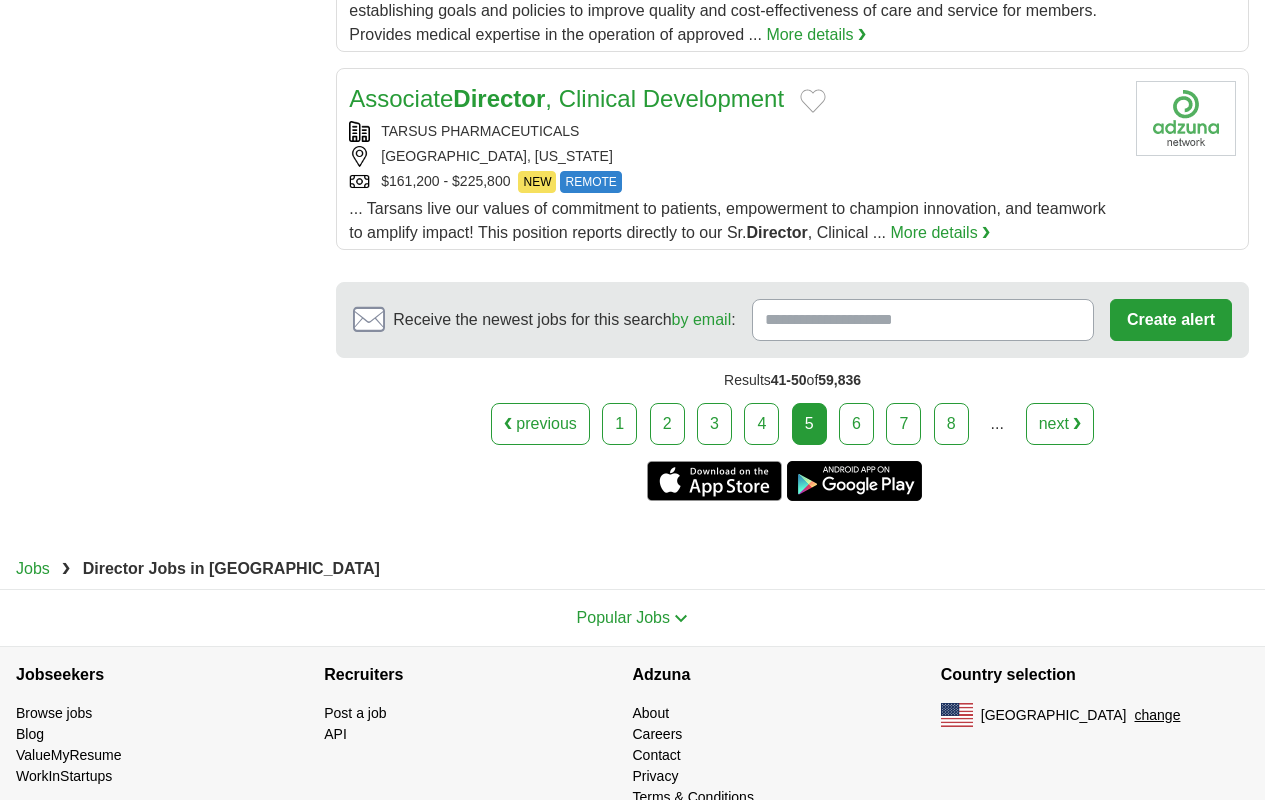 scroll, scrollTop: 0, scrollLeft: 0, axis: both 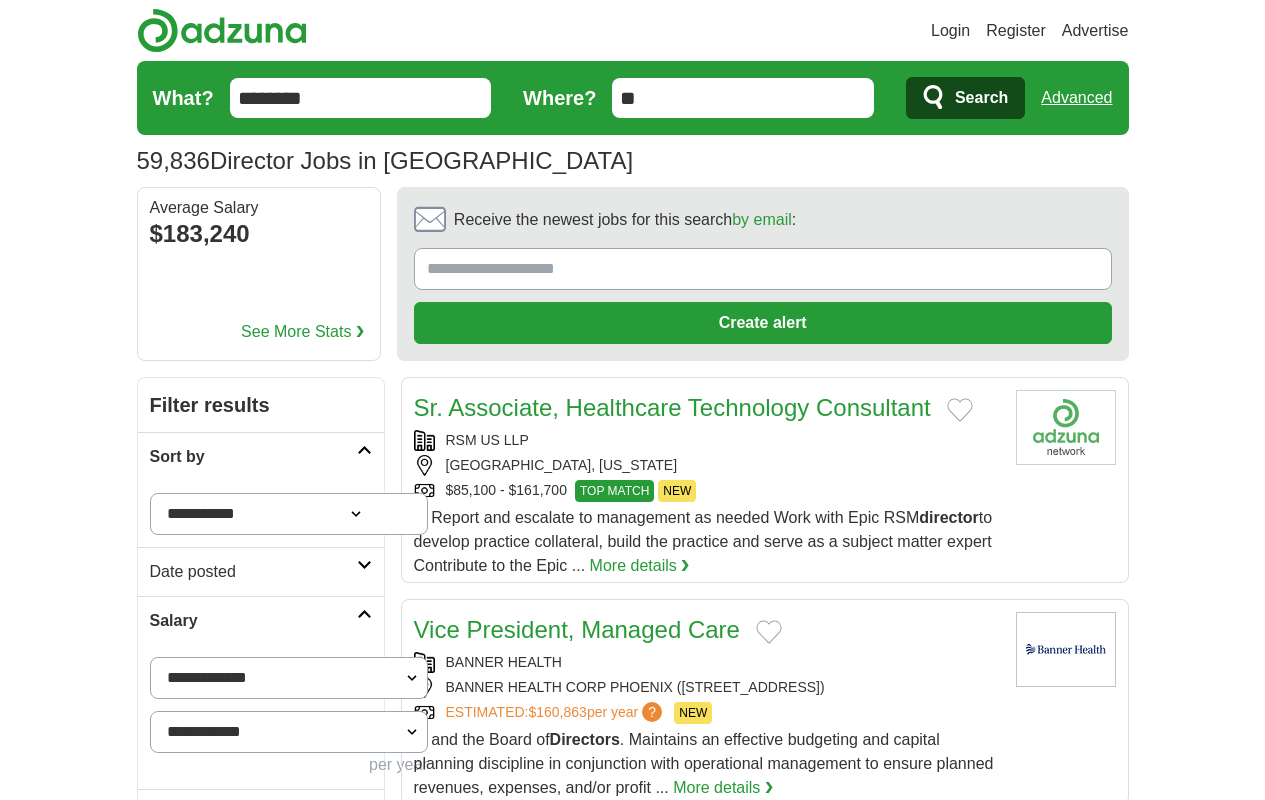 click on "next ❯" at bounding box center (1055, 3336) 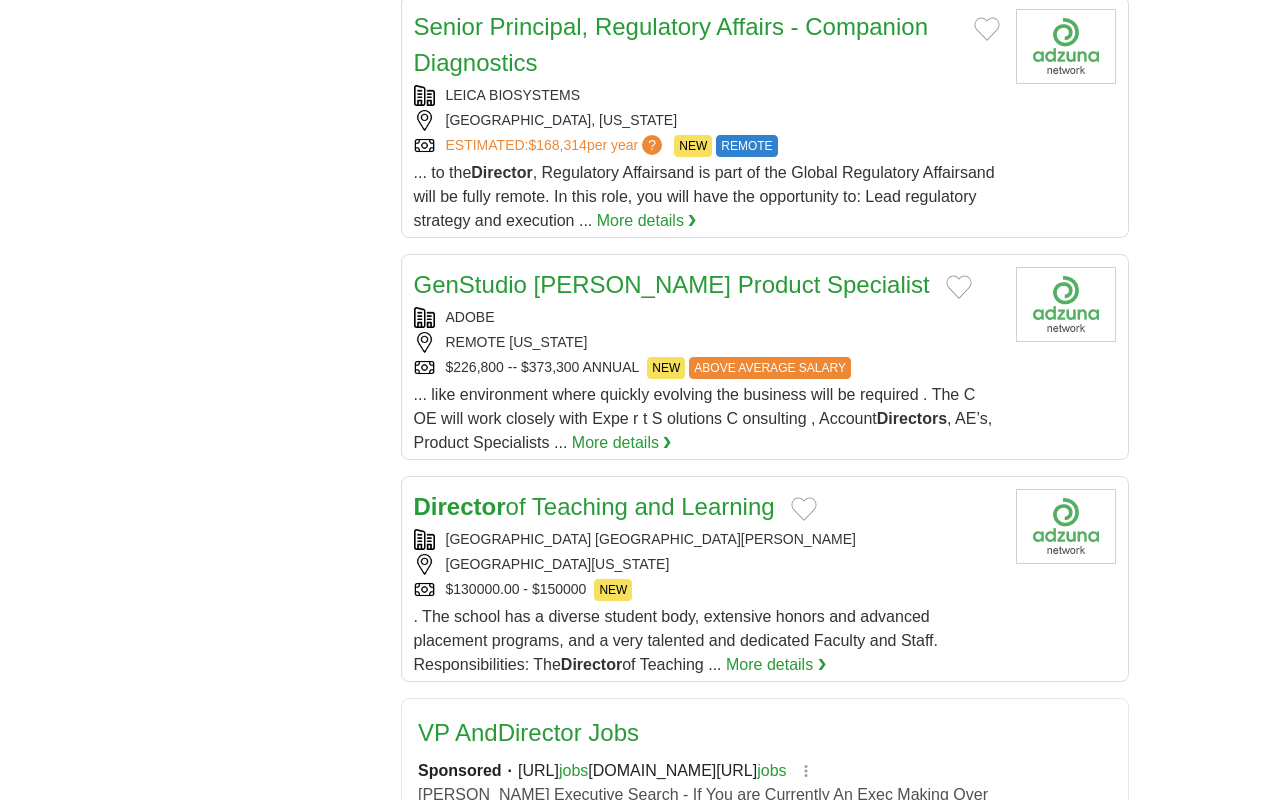 scroll, scrollTop: 0, scrollLeft: 0, axis: both 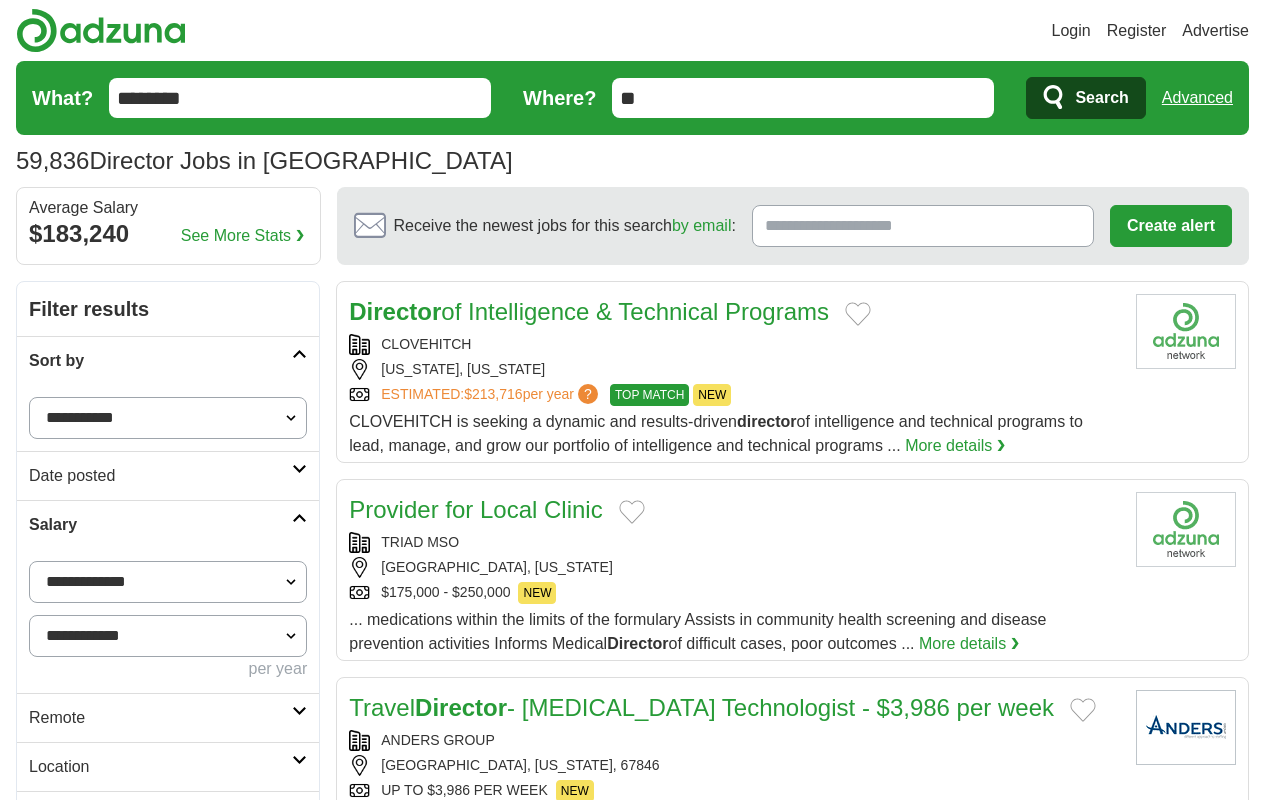 click on "next ❯" at bounding box center [1088, 2878] 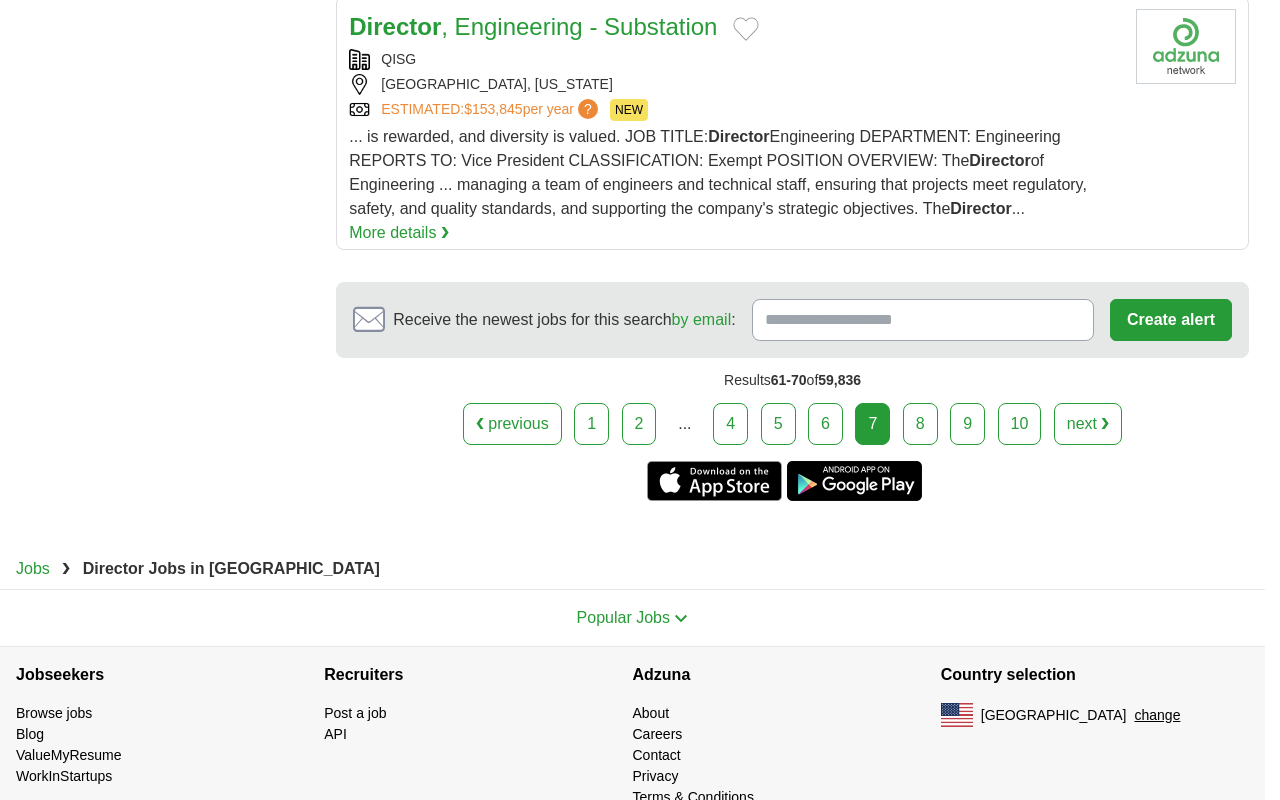 scroll, scrollTop: 0, scrollLeft: 0, axis: both 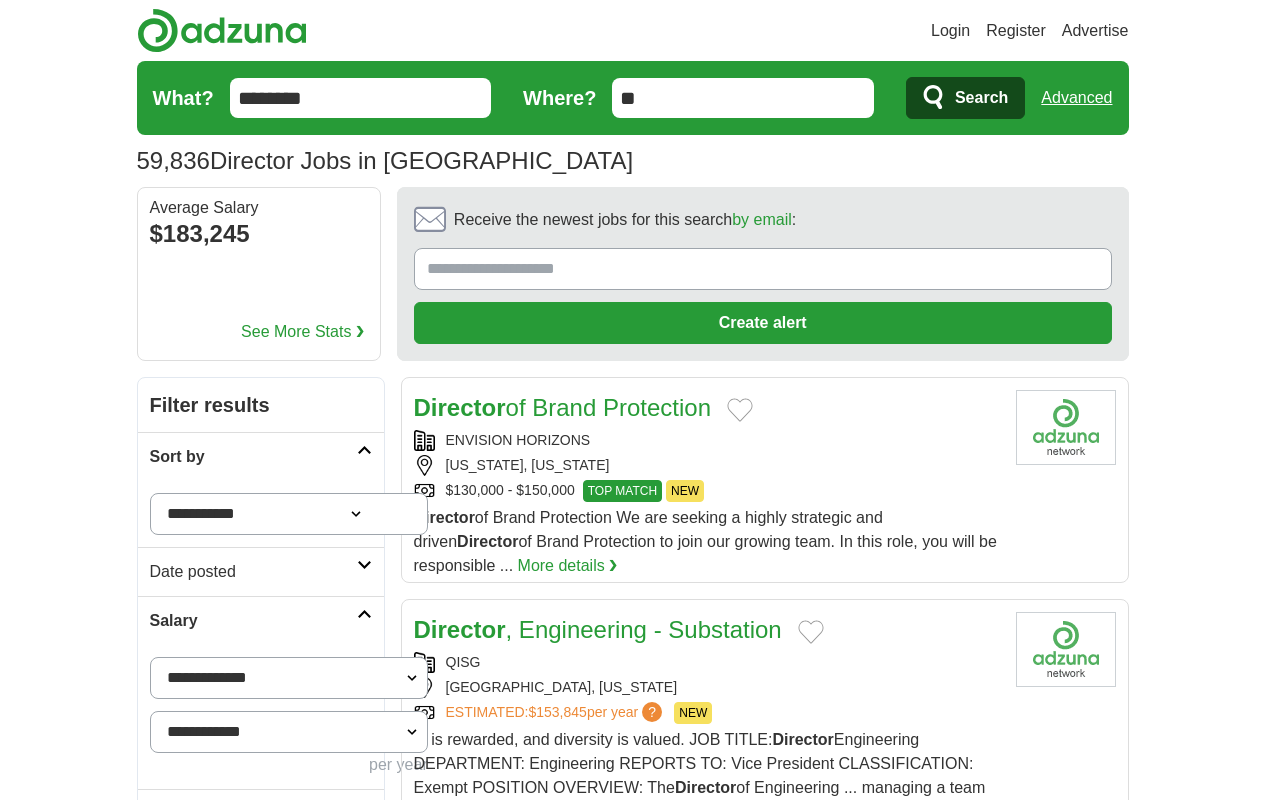 click on "next ❯" at bounding box center (1064, 3240) 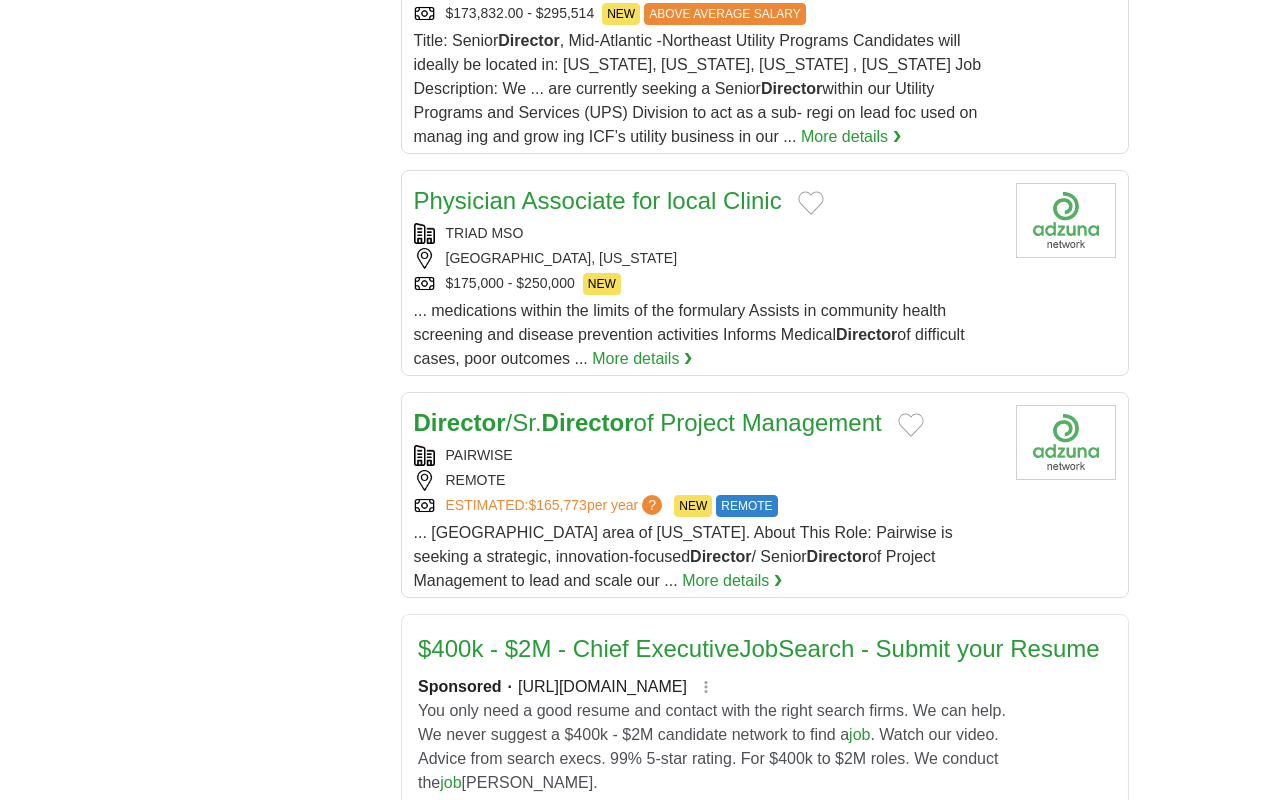 scroll, scrollTop: 0, scrollLeft: 0, axis: both 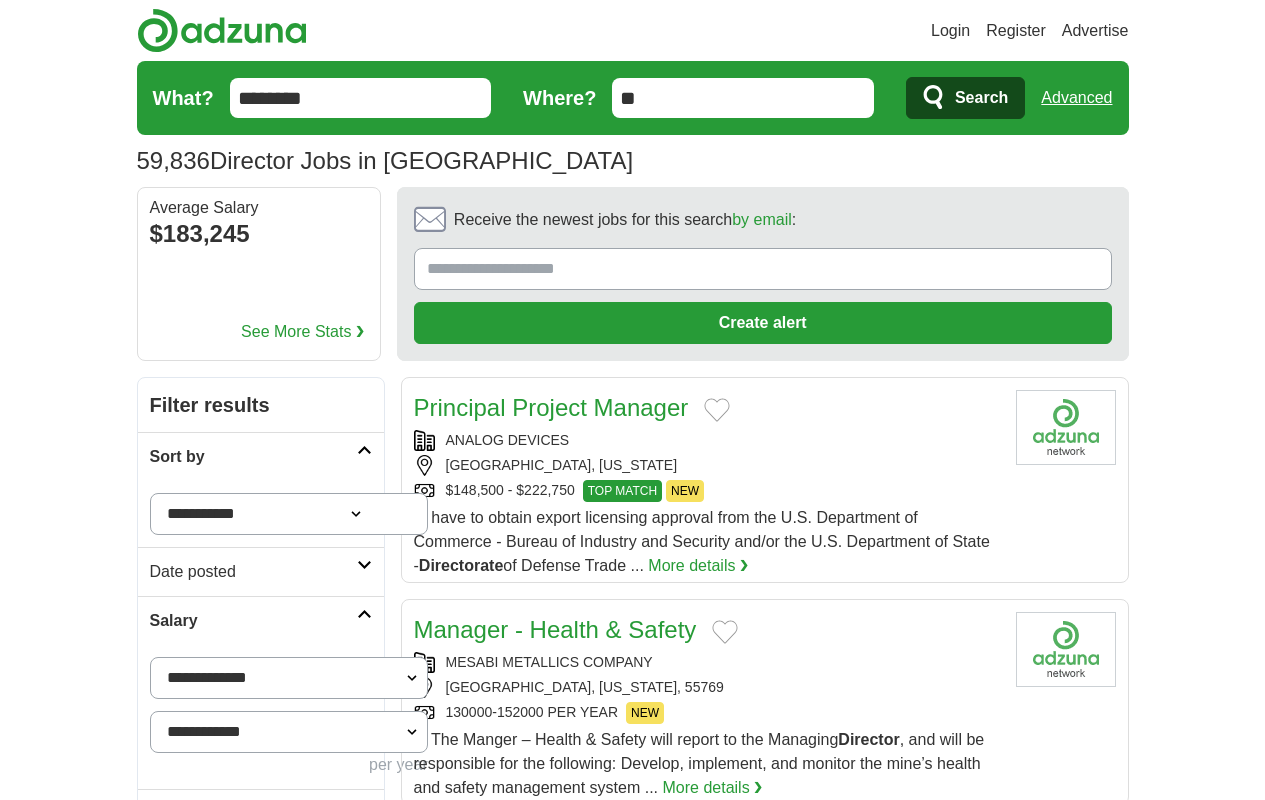click on "next ❯" at bounding box center [1069, 3144] 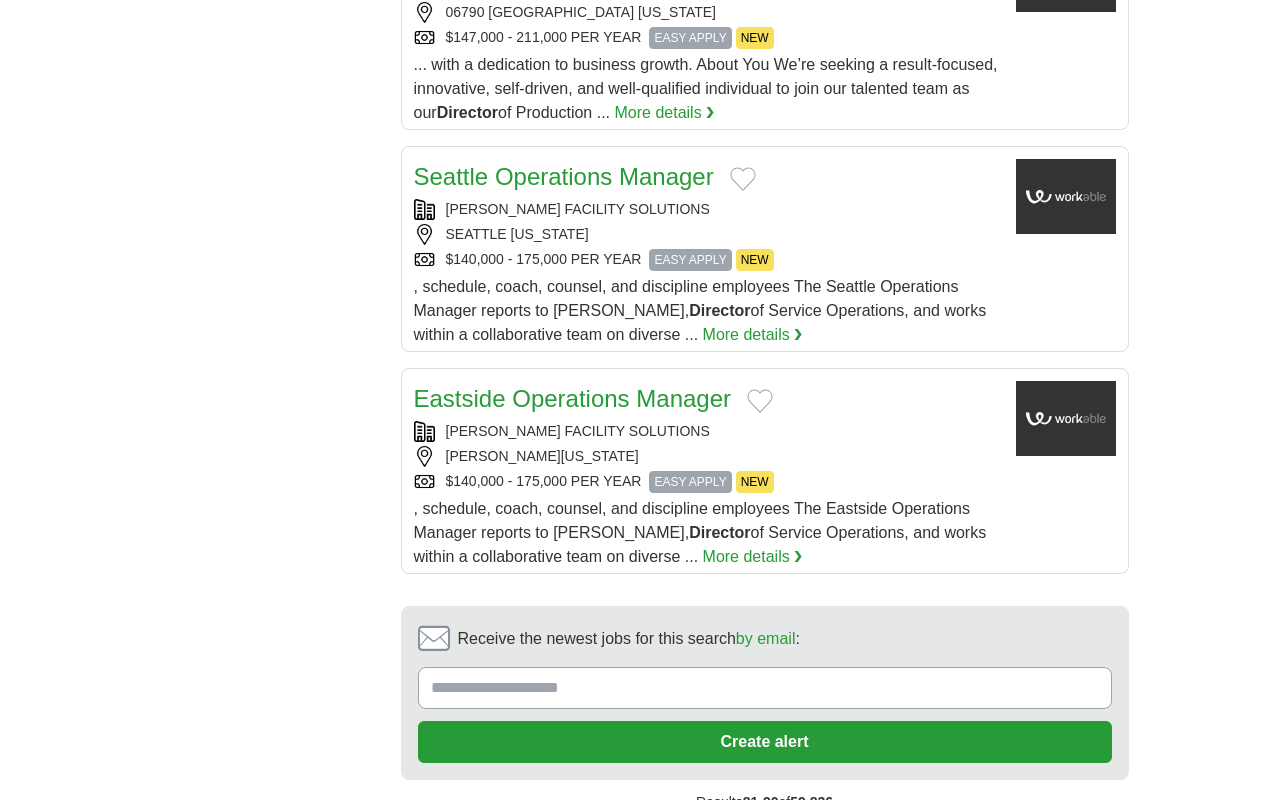 scroll, scrollTop: 0, scrollLeft: 0, axis: both 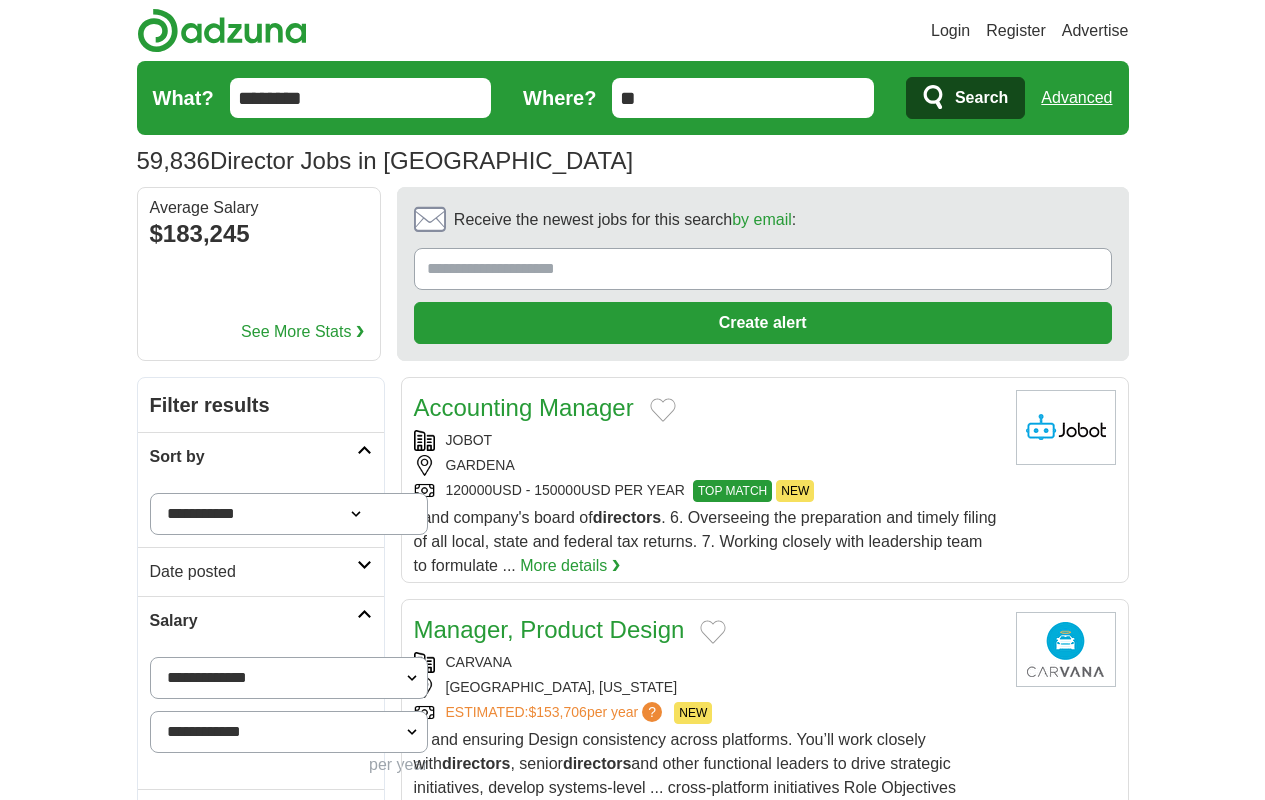 click on "next ❯" at bounding box center (1073, 3456) 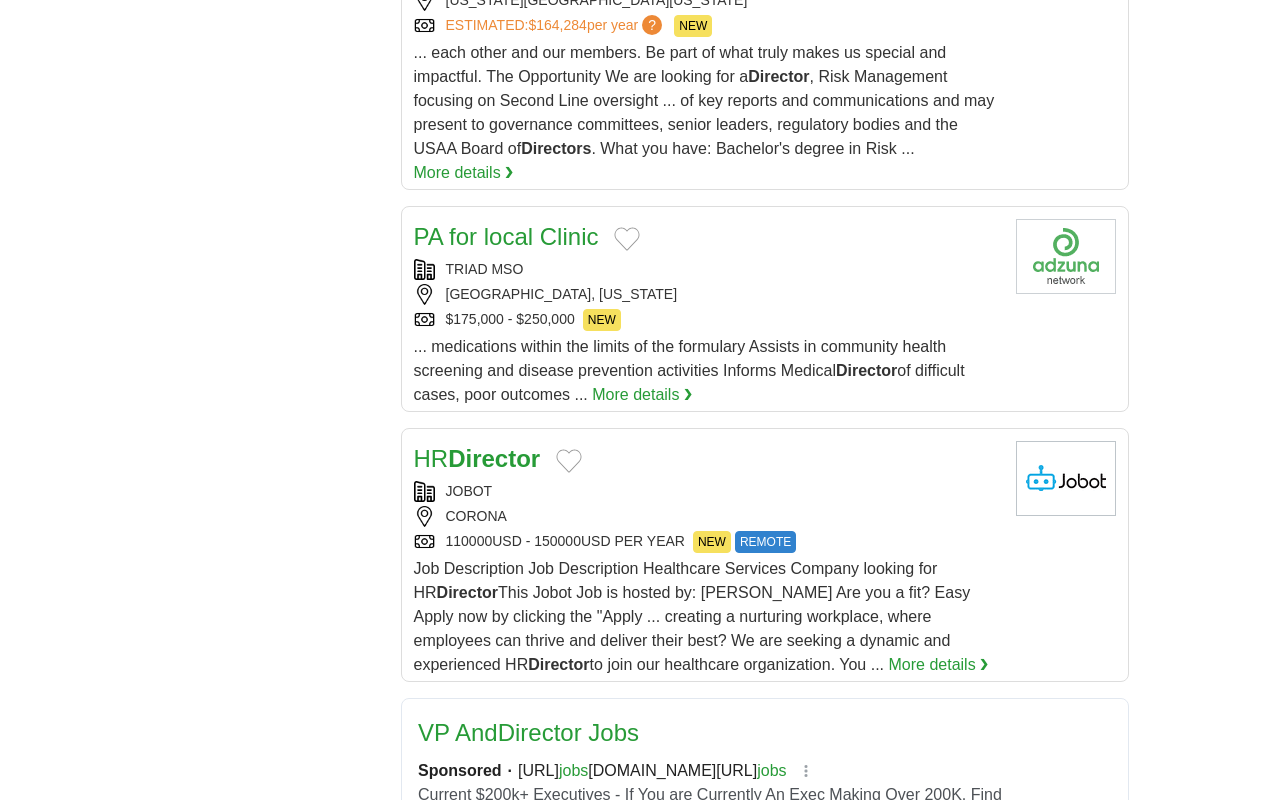 scroll, scrollTop: 0, scrollLeft: 0, axis: both 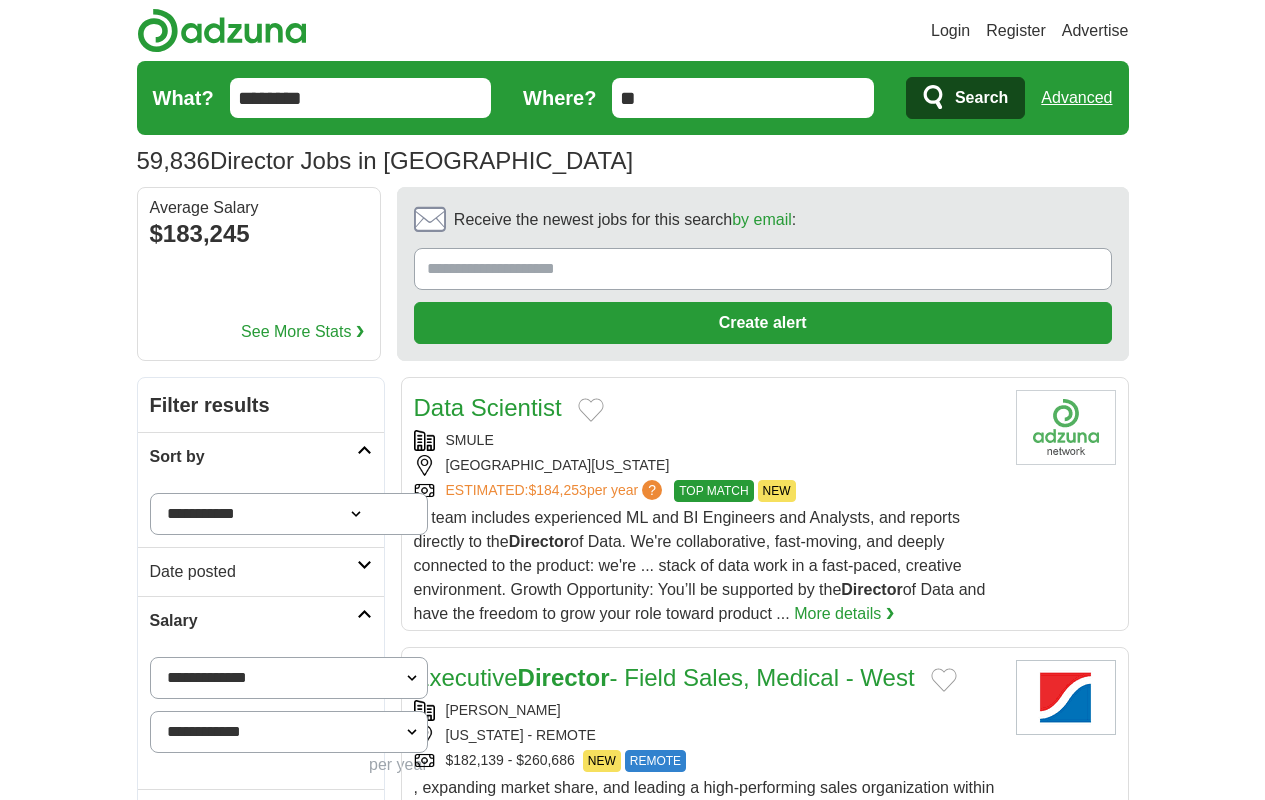 click on "next ❯" at bounding box center [1077, 3276] 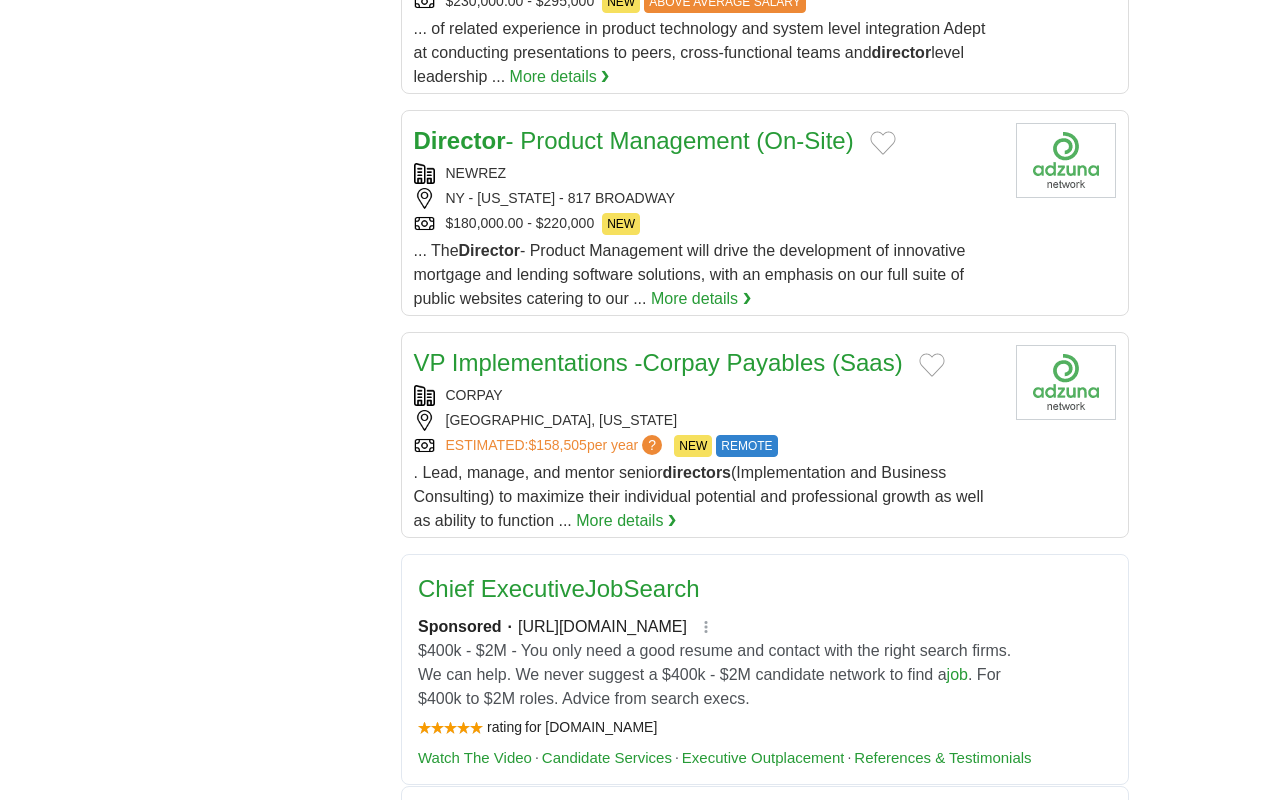scroll, scrollTop: 0, scrollLeft: 0, axis: both 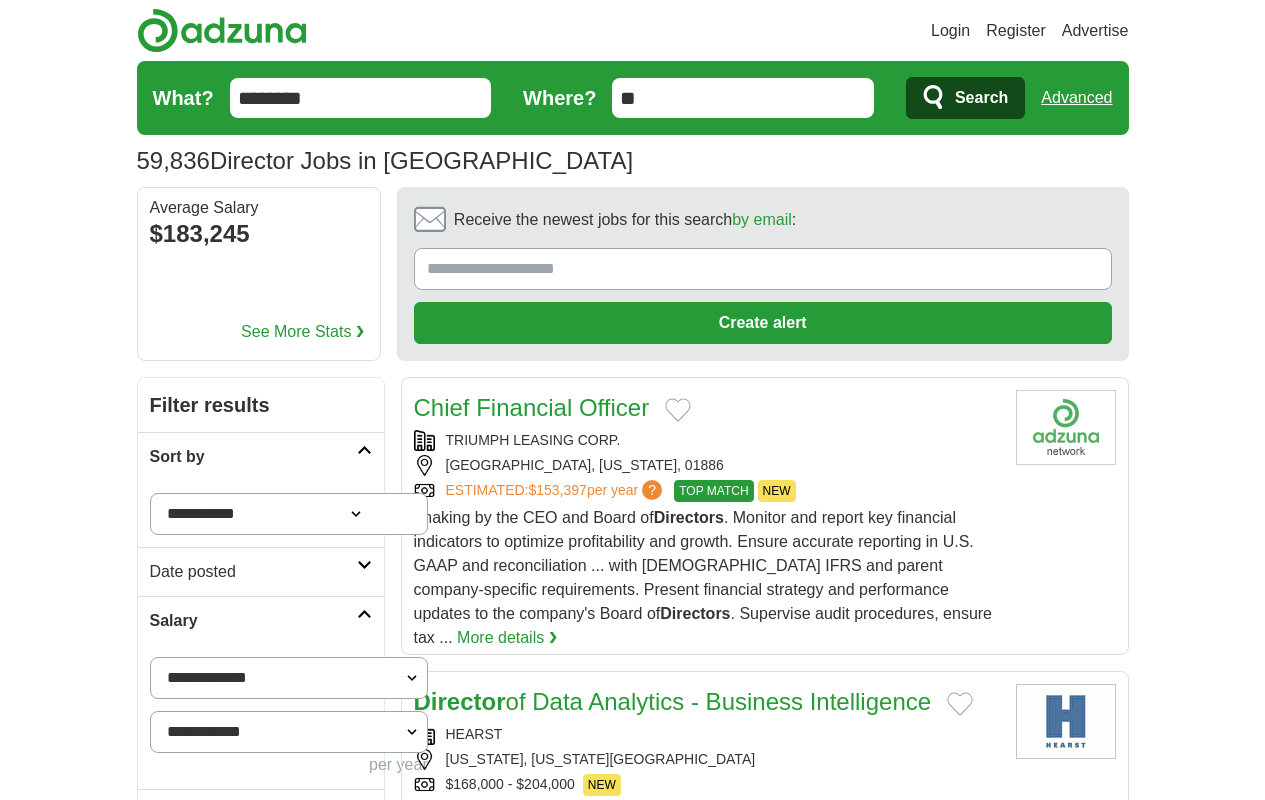click on "next ❯" at bounding box center [766, 3330] 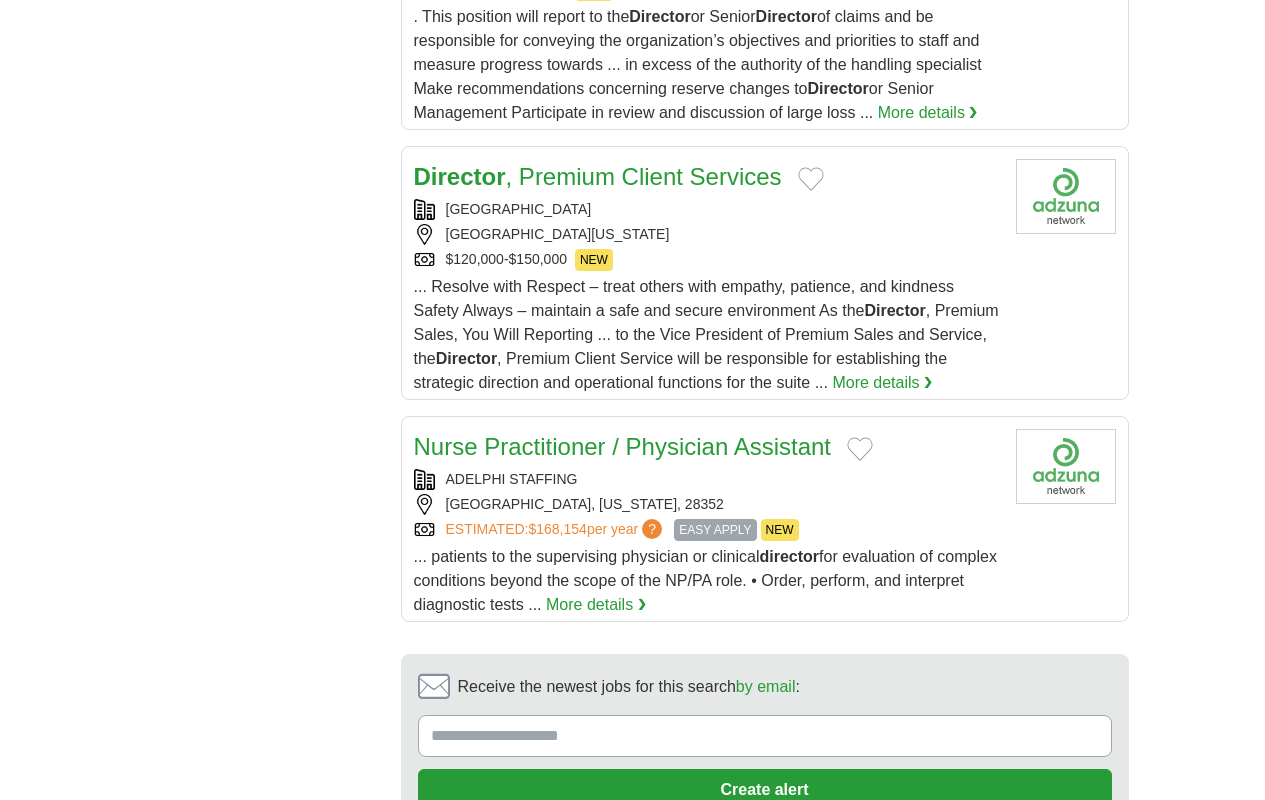 scroll, scrollTop: 0, scrollLeft: 0, axis: both 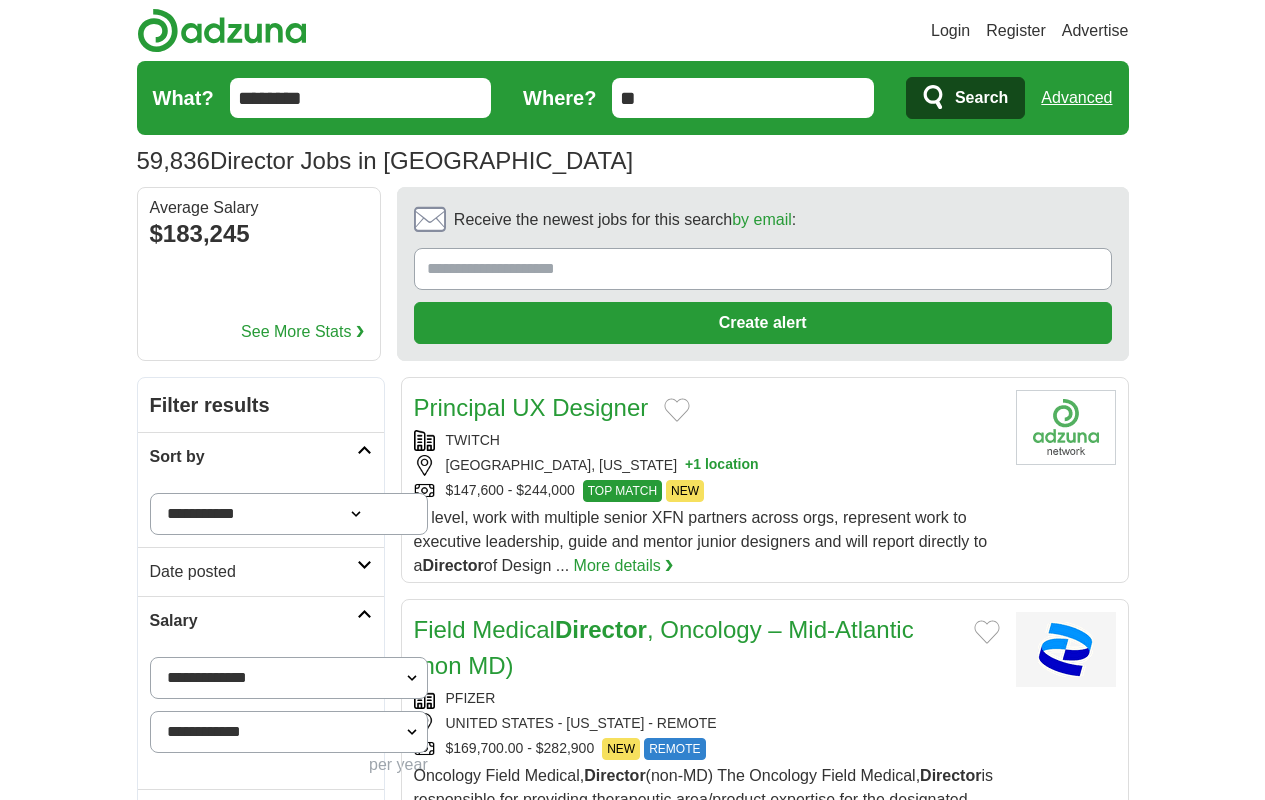 click on "next ❯" at bounding box center (766, 3354) 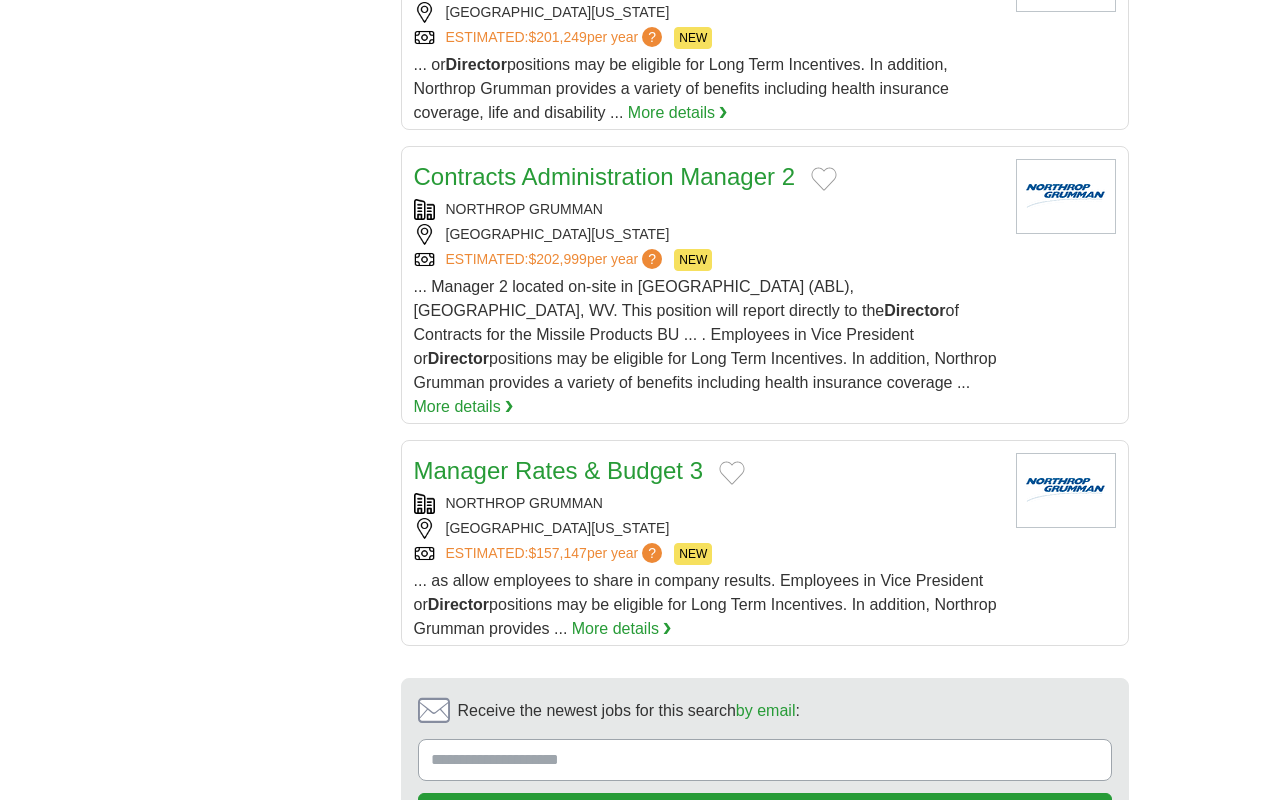 scroll, scrollTop: 0, scrollLeft: 0, axis: both 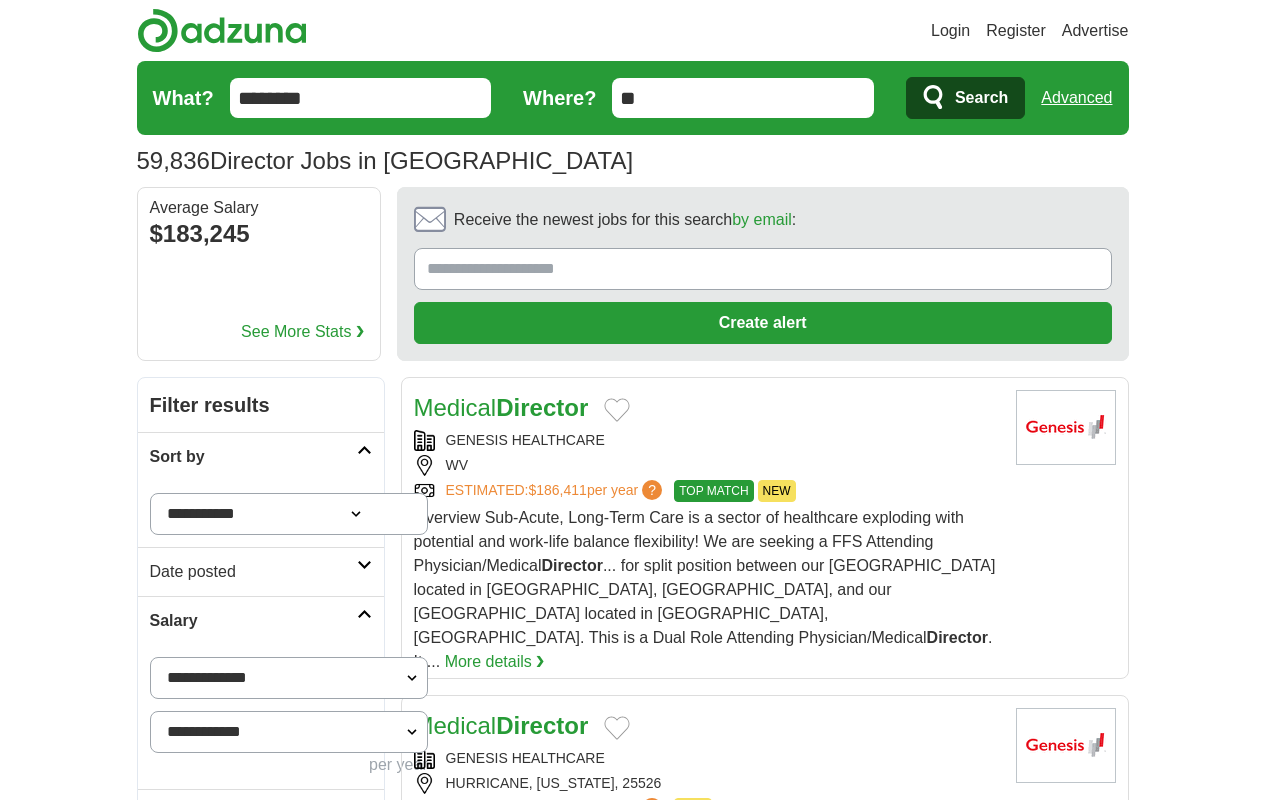click on "next ❯" at bounding box center (766, 3654) 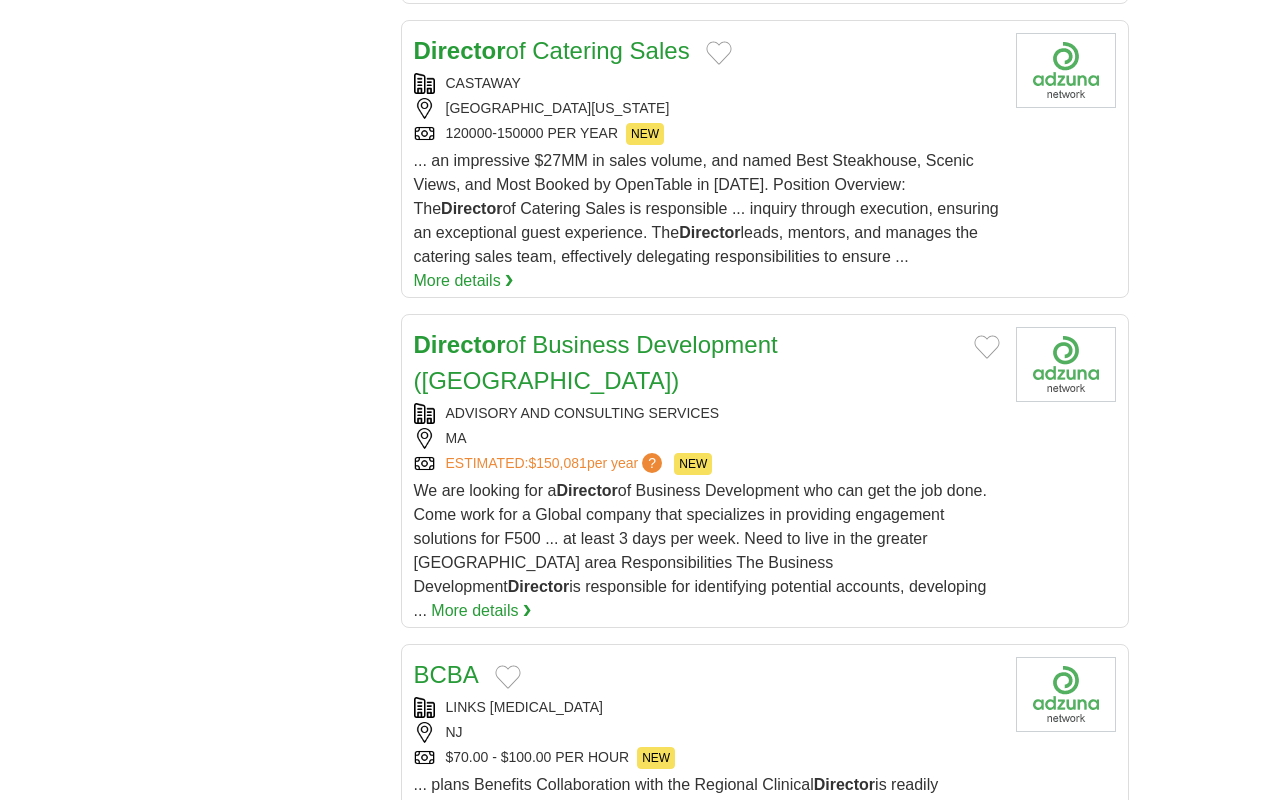 scroll, scrollTop: 0, scrollLeft: 0, axis: both 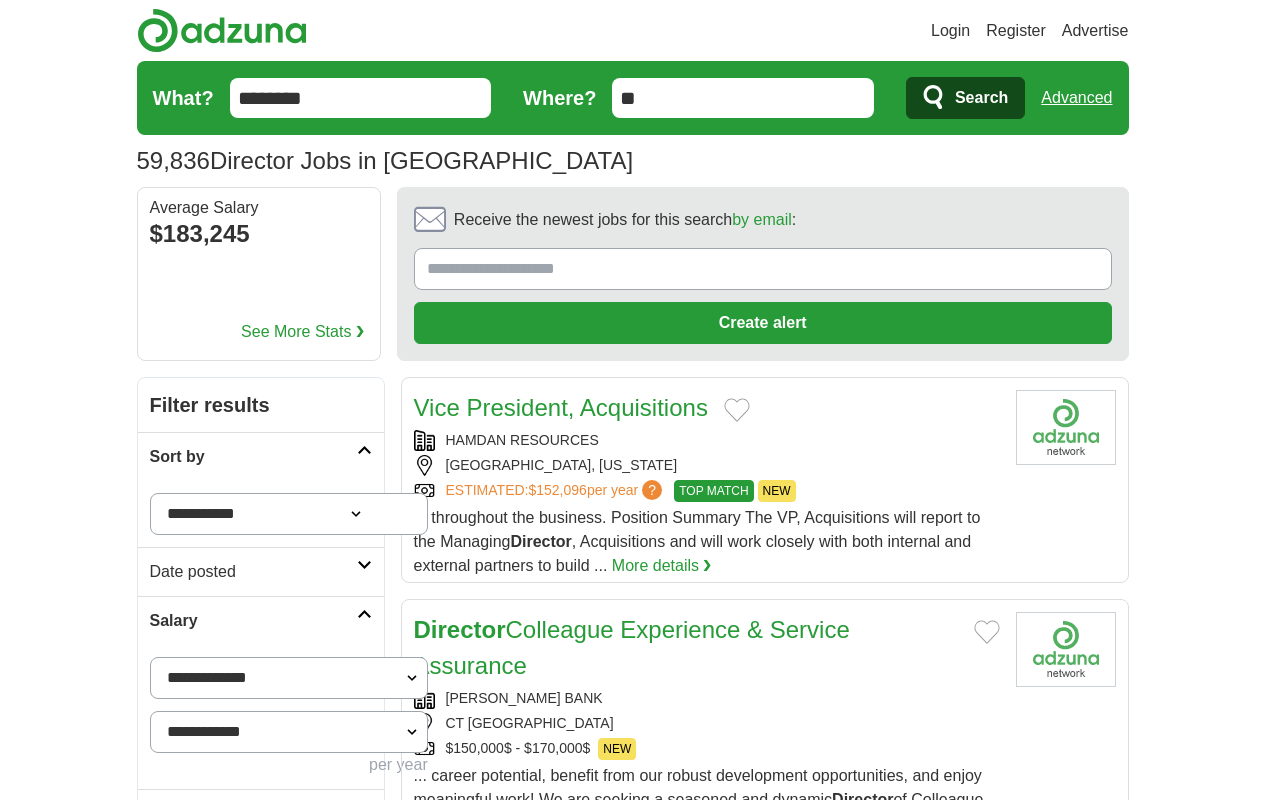 click on "next ❯" at bounding box center [766, 3426] 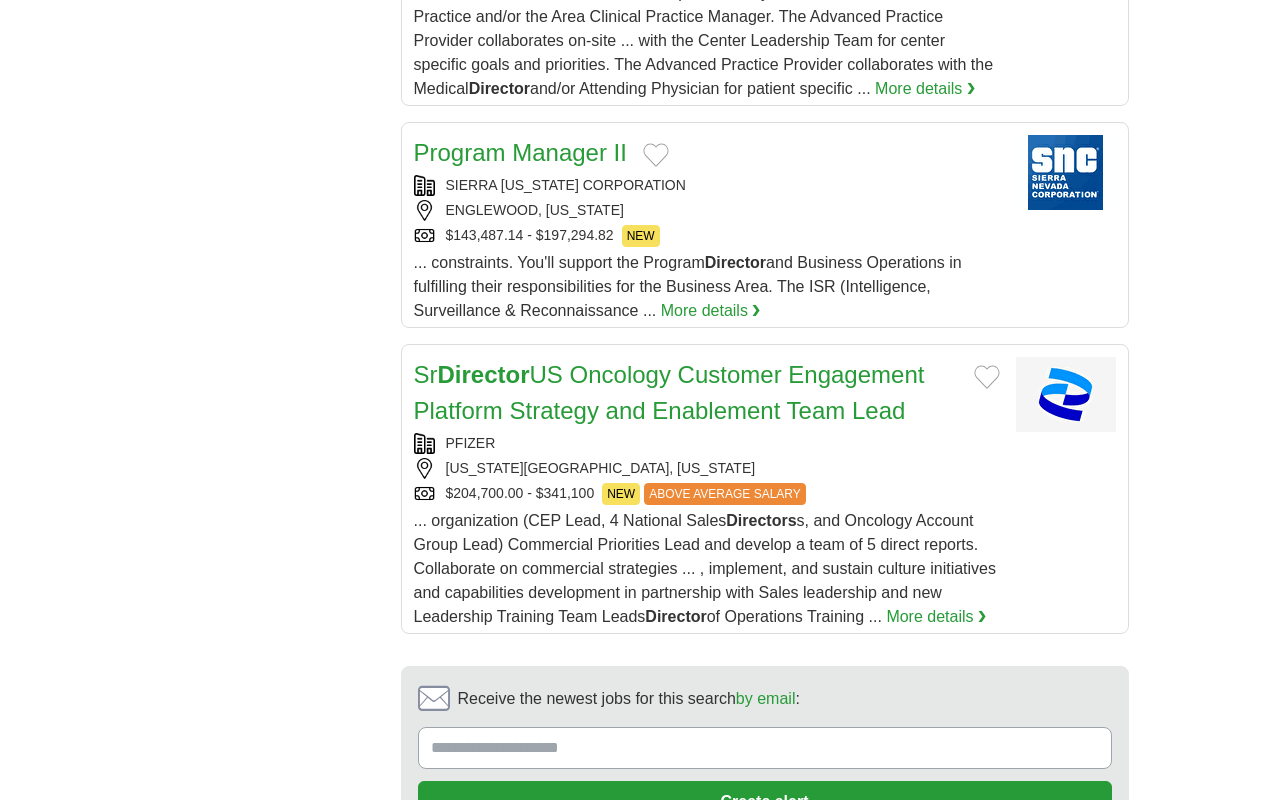 scroll, scrollTop: 0, scrollLeft: 0, axis: both 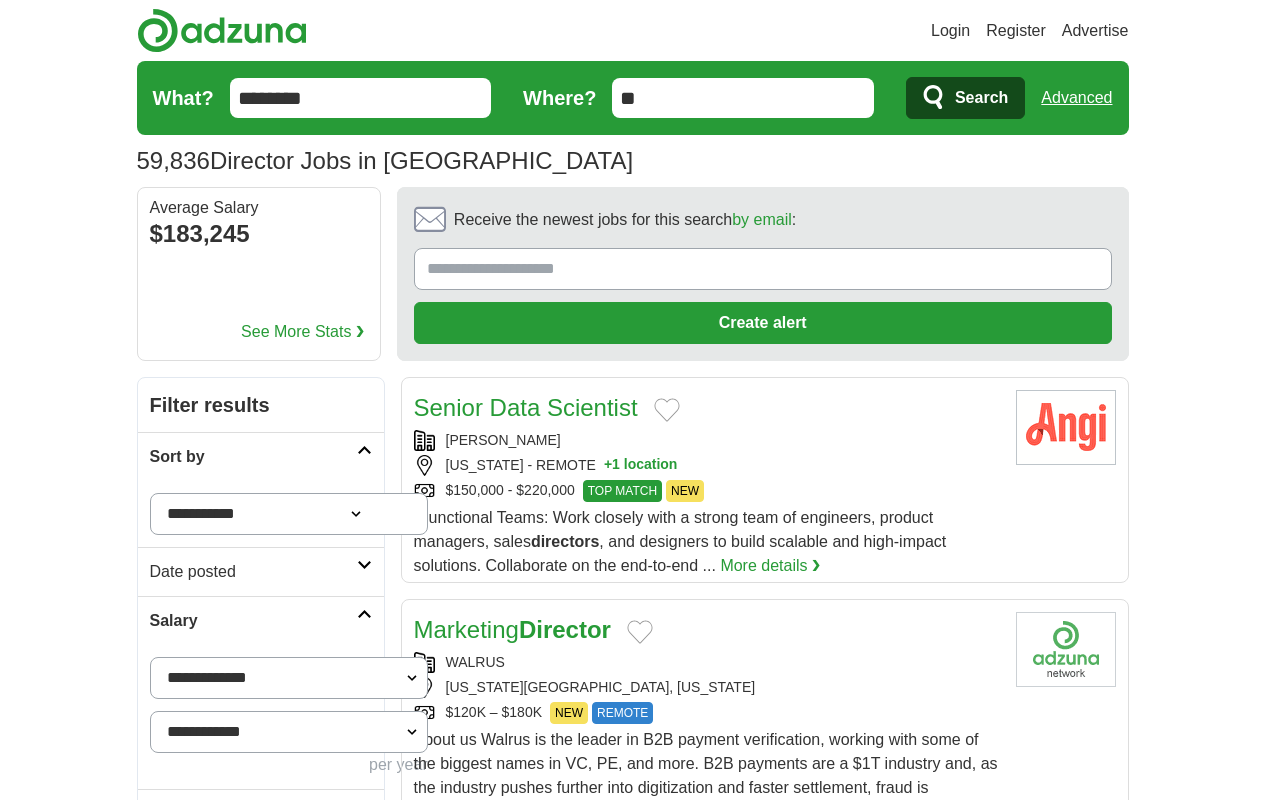 click on "next ❯" at bounding box center (766, 3534) 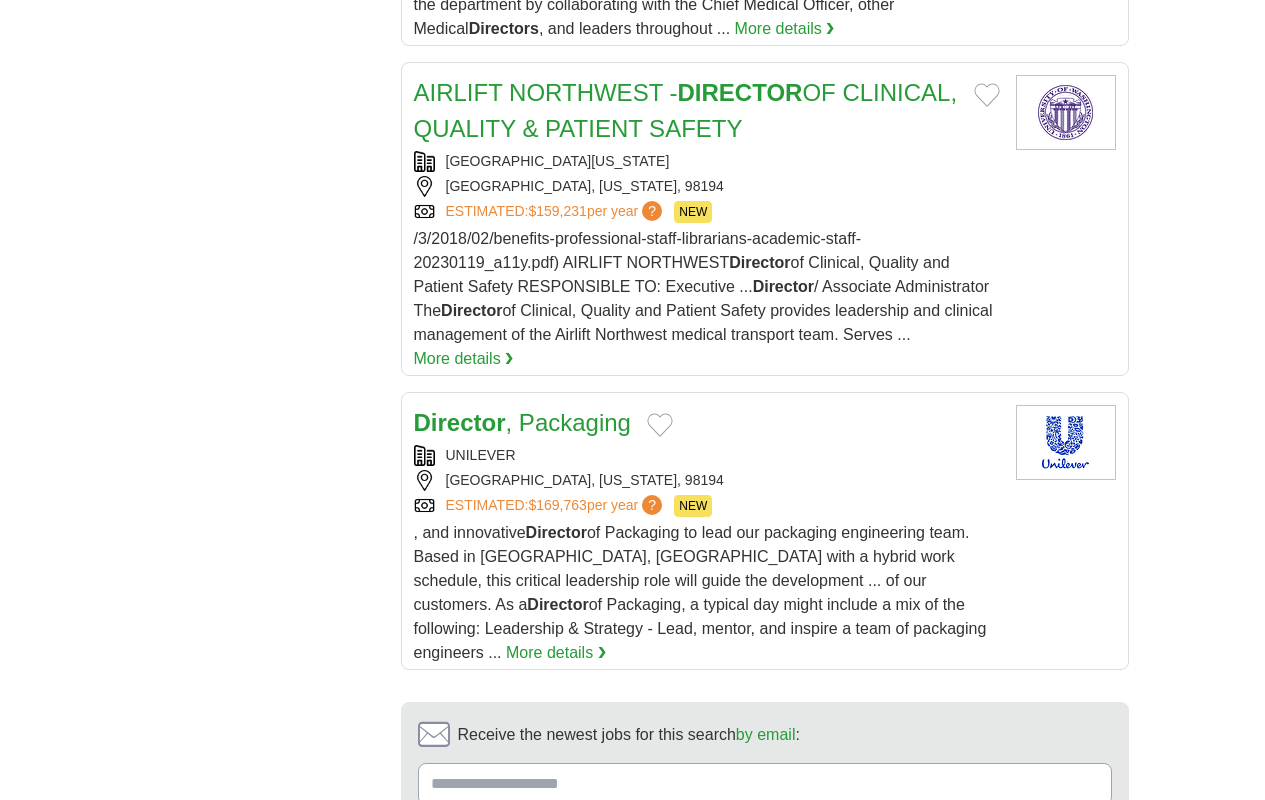 scroll, scrollTop: 0, scrollLeft: 0, axis: both 